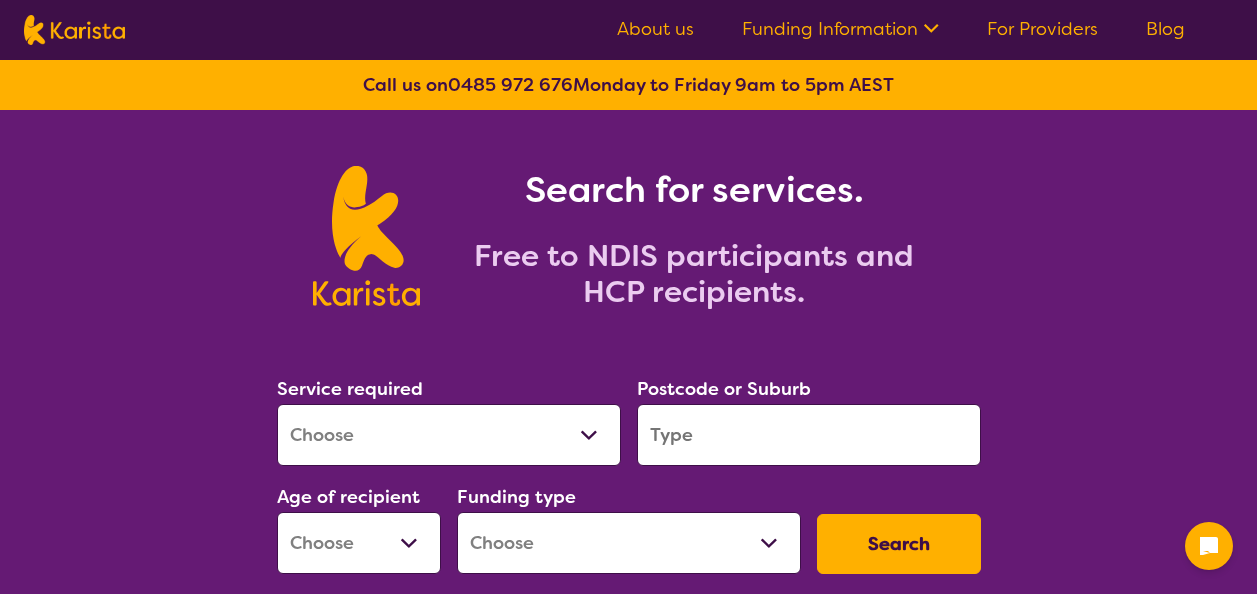 scroll, scrollTop: 0, scrollLeft: 0, axis: both 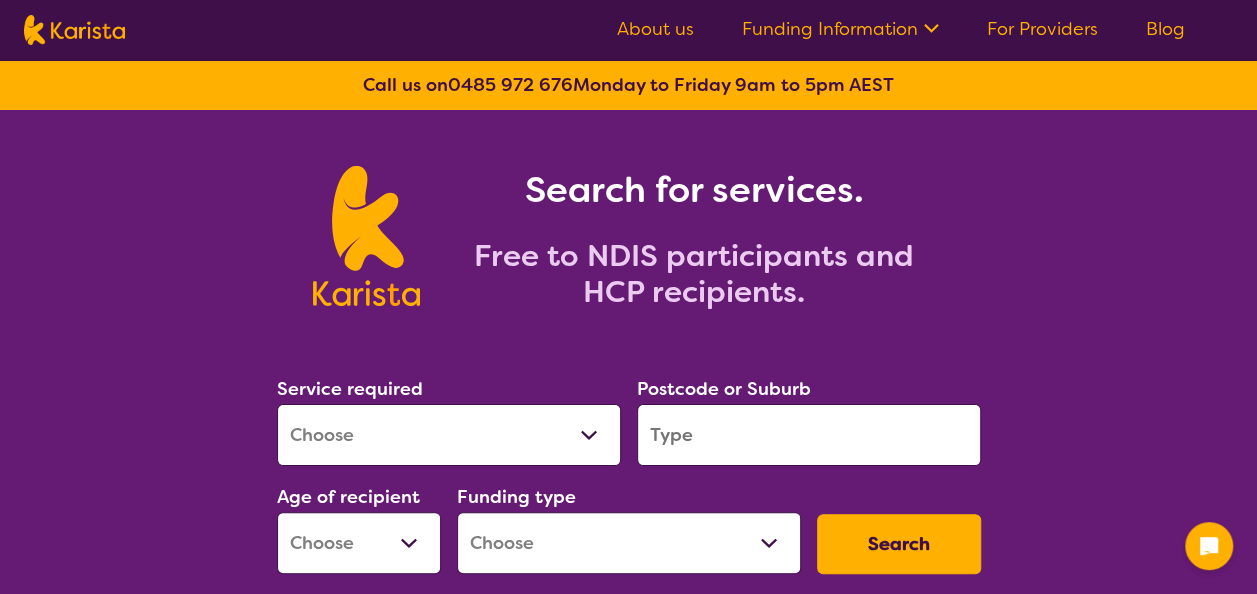 click on "For Providers" at bounding box center (1042, 29) 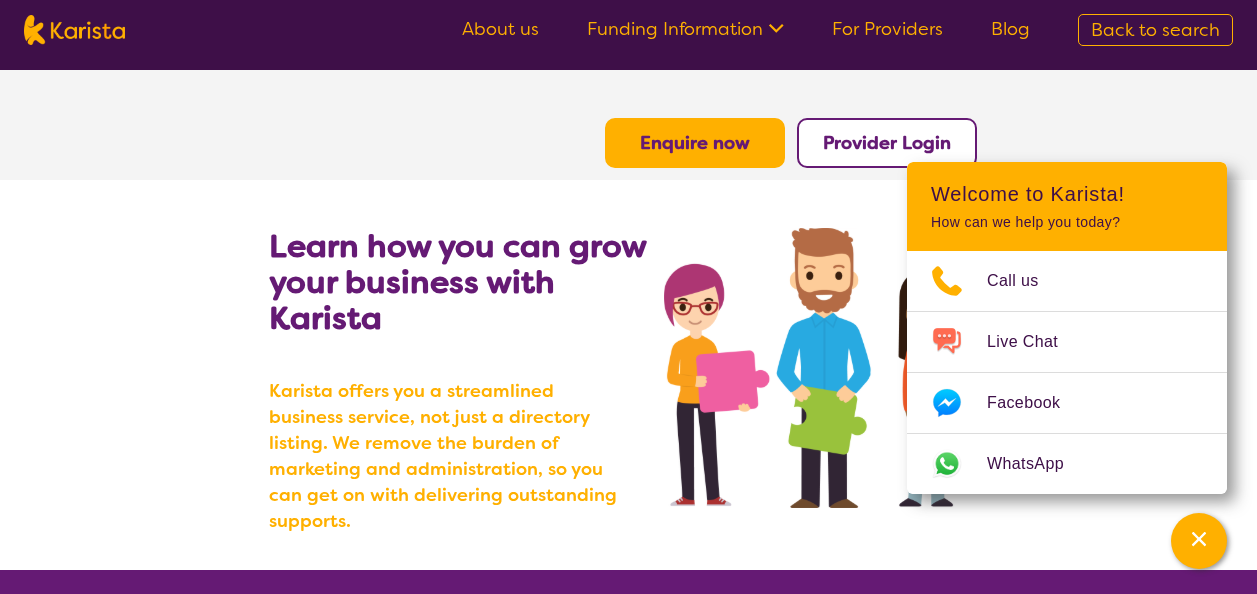 scroll, scrollTop: 0, scrollLeft: 0, axis: both 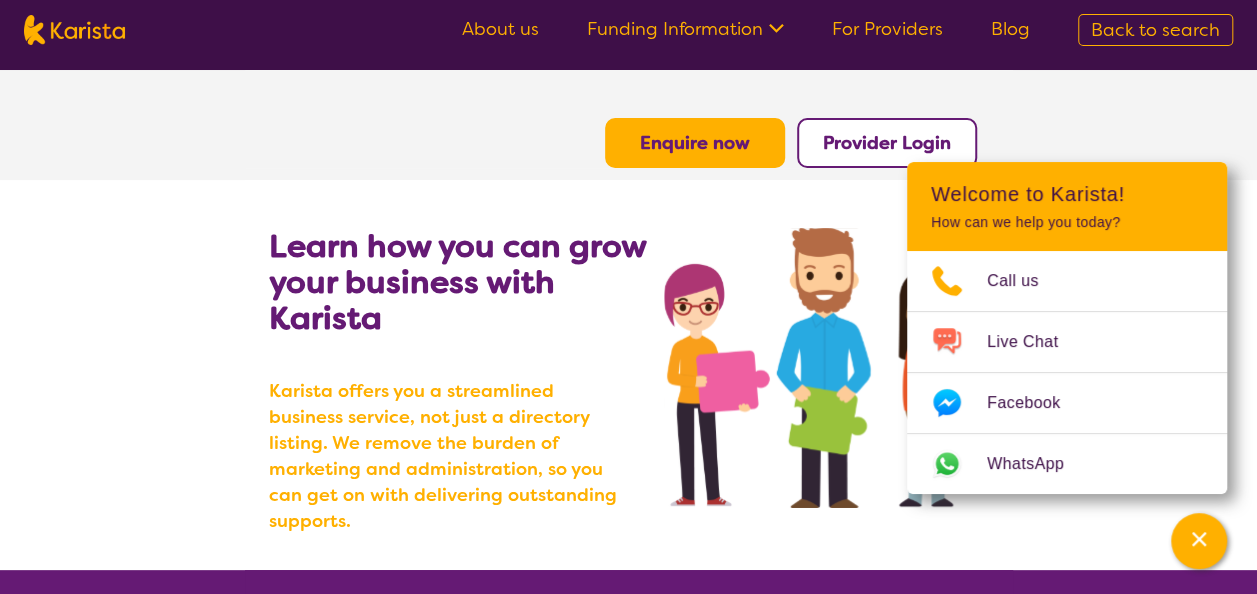 click on "Provider Login" at bounding box center [887, 143] 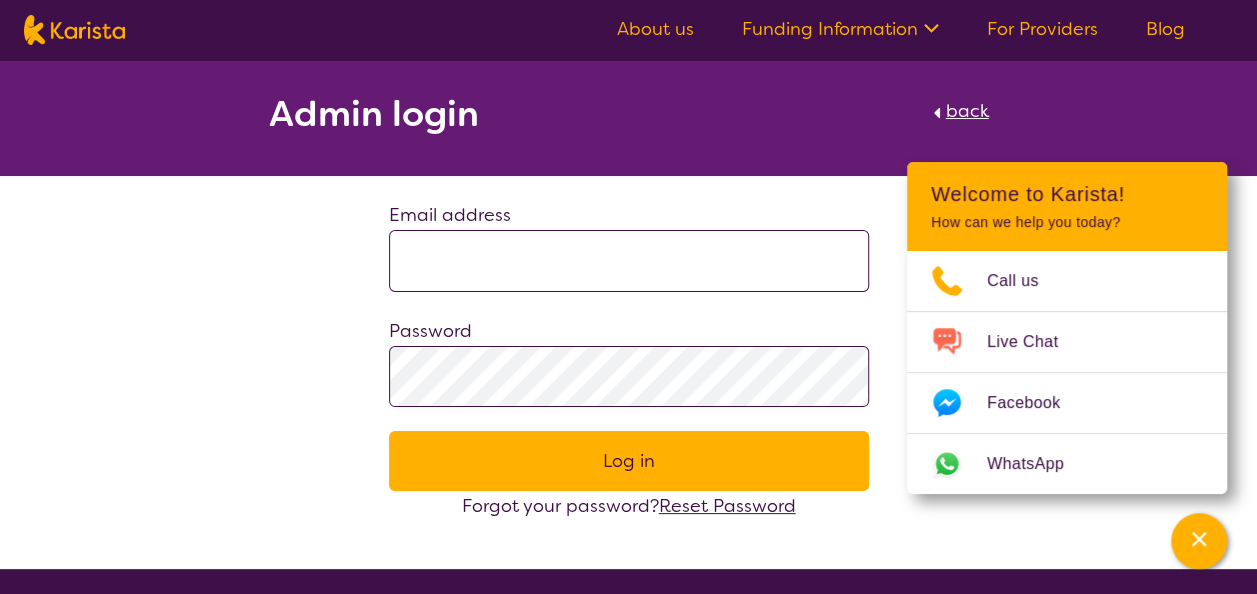 click at bounding box center (629, 261) 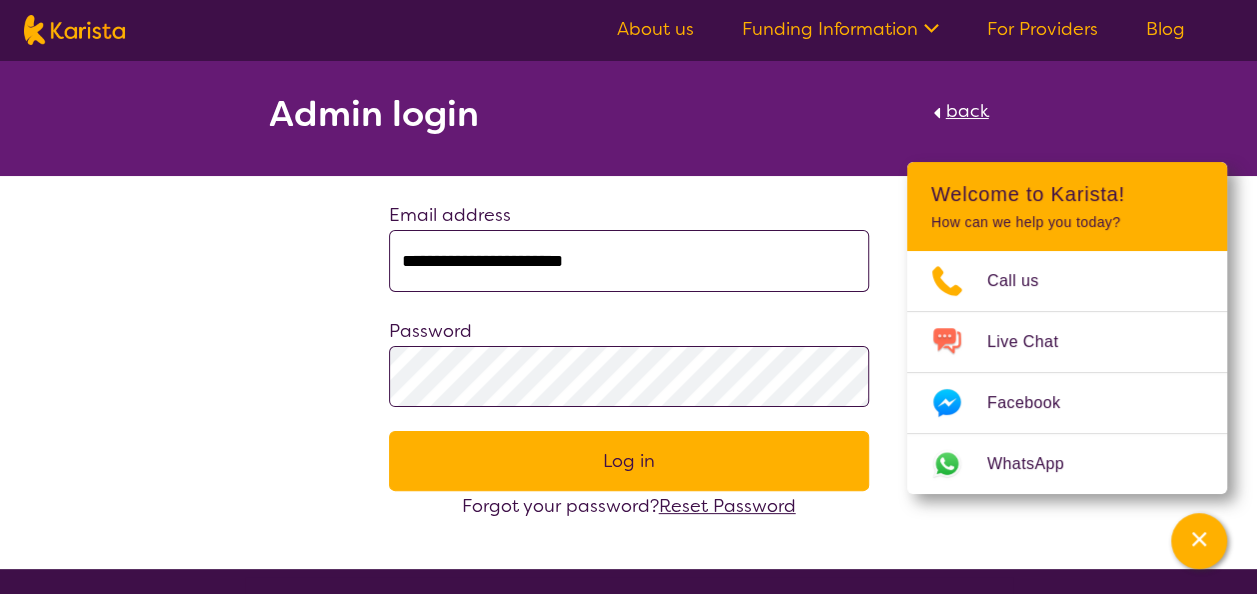 click on "**********" at bounding box center [629, 261] 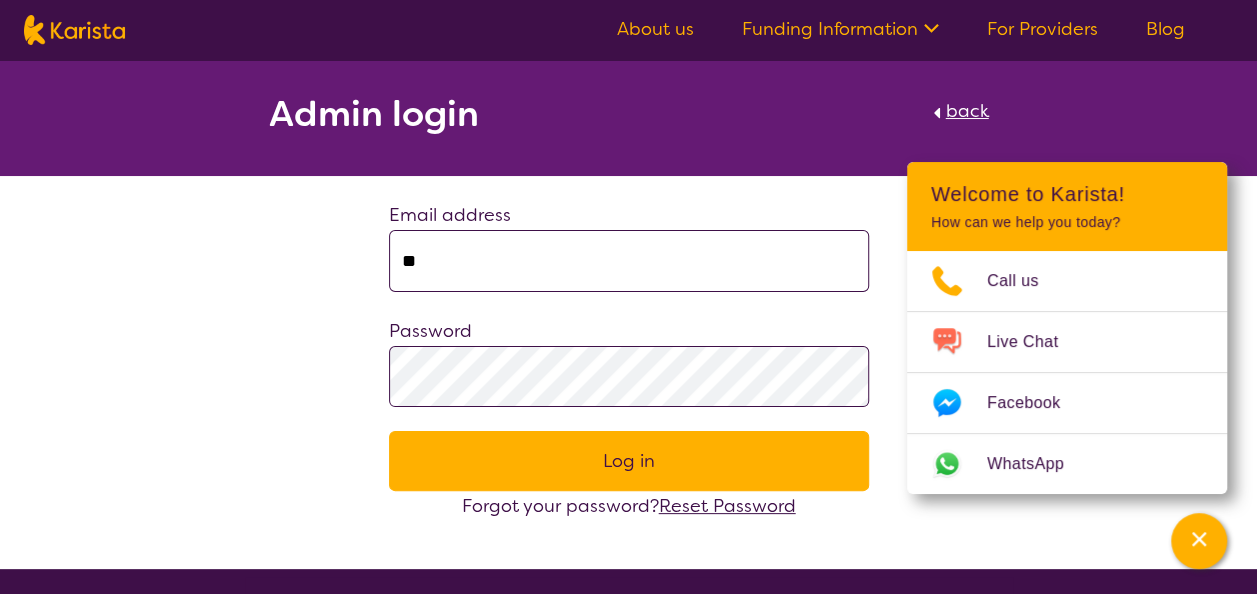 type on "*" 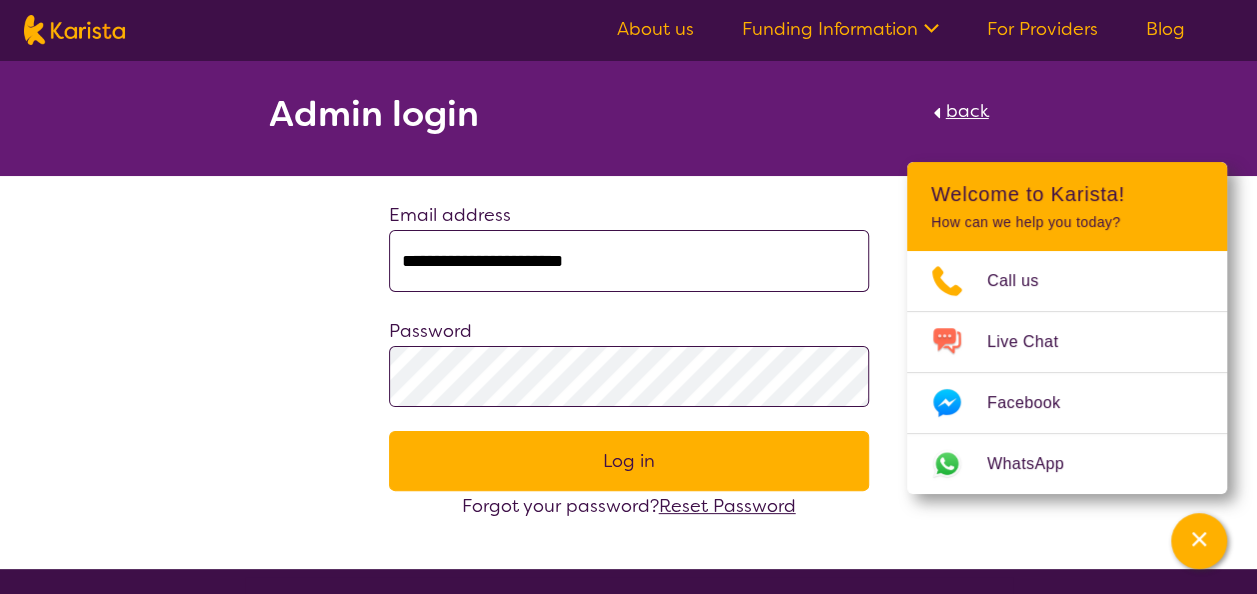 click on "Log in" at bounding box center [629, 461] 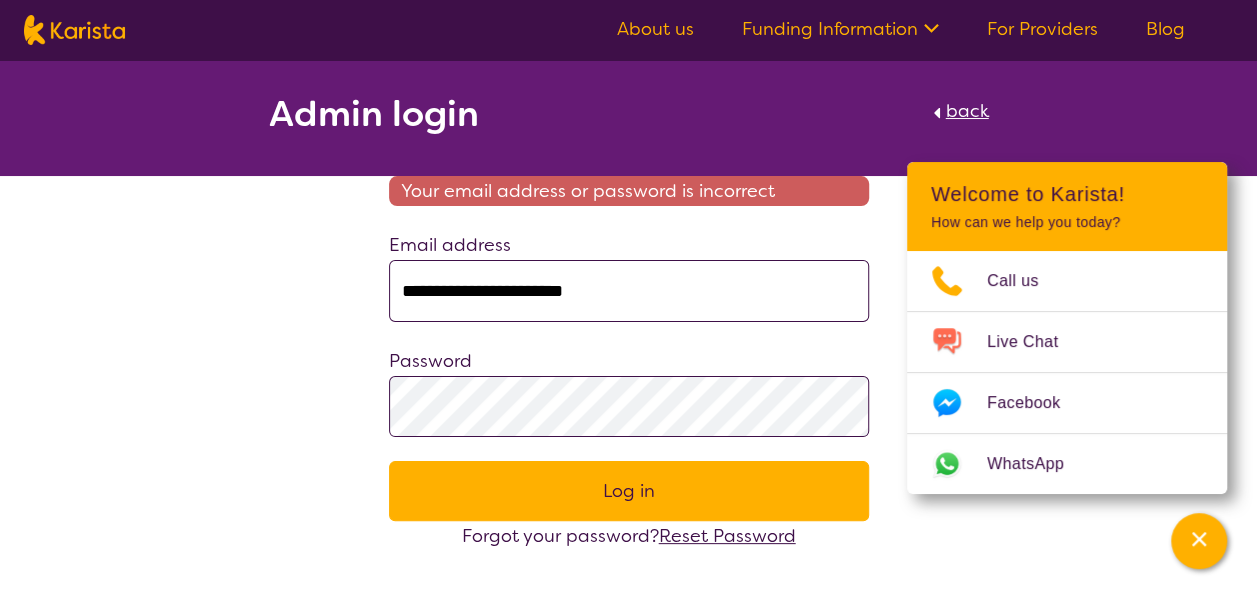 click on "Log in" at bounding box center (629, 491) 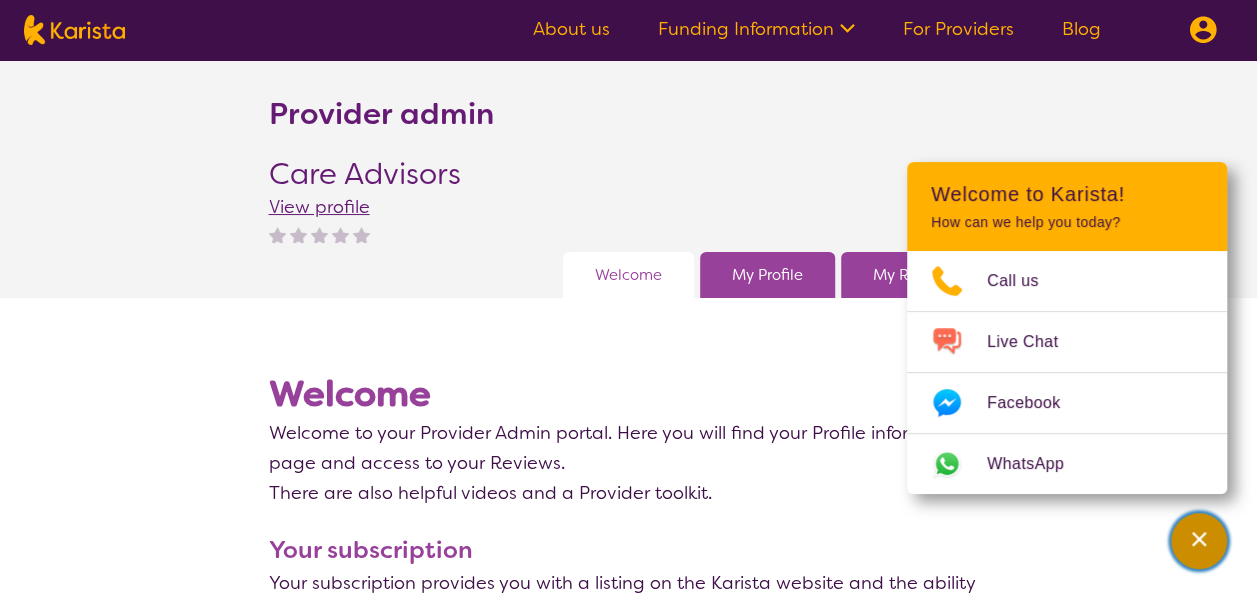 click 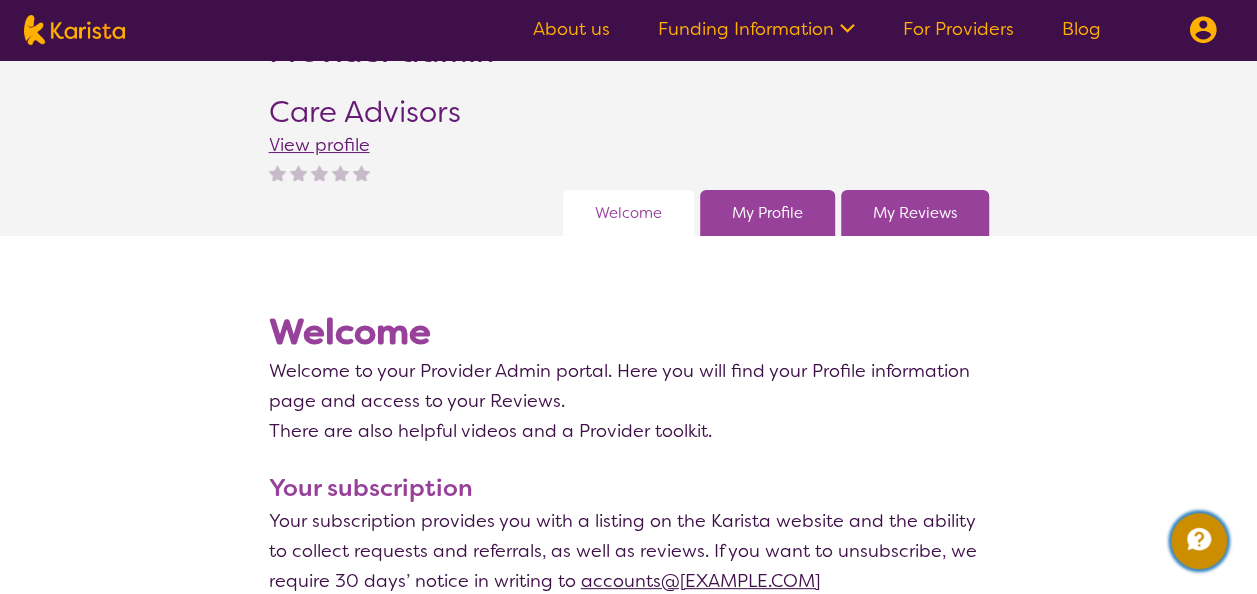scroll, scrollTop: 63, scrollLeft: 0, axis: vertical 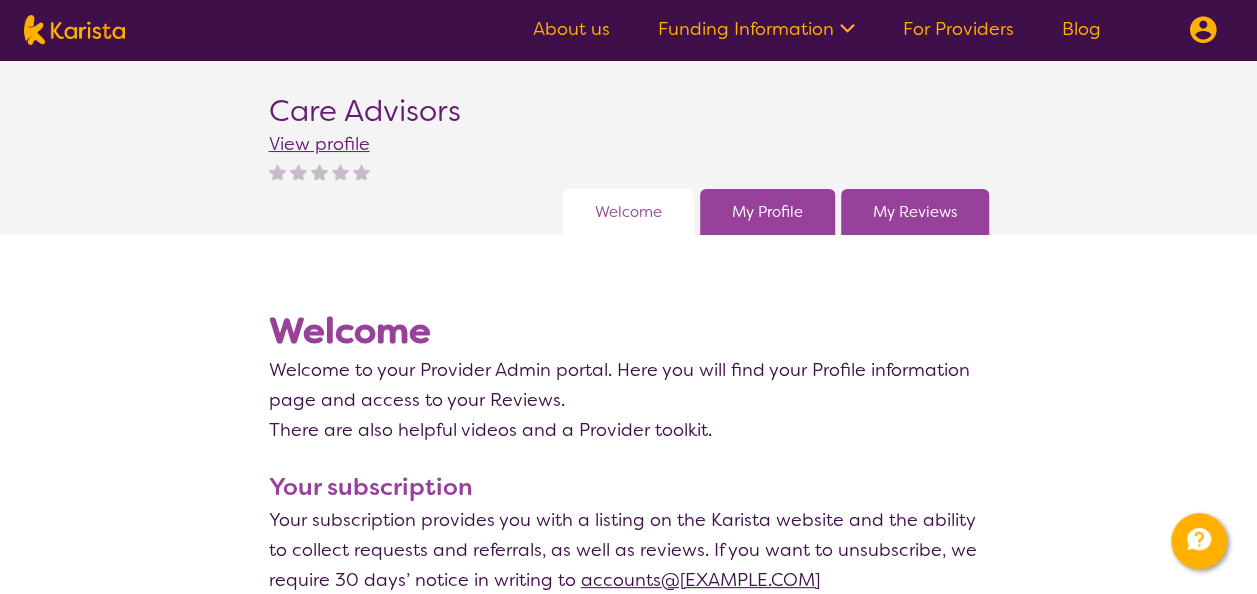click on "My Profile" at bounding box center (767, 212) 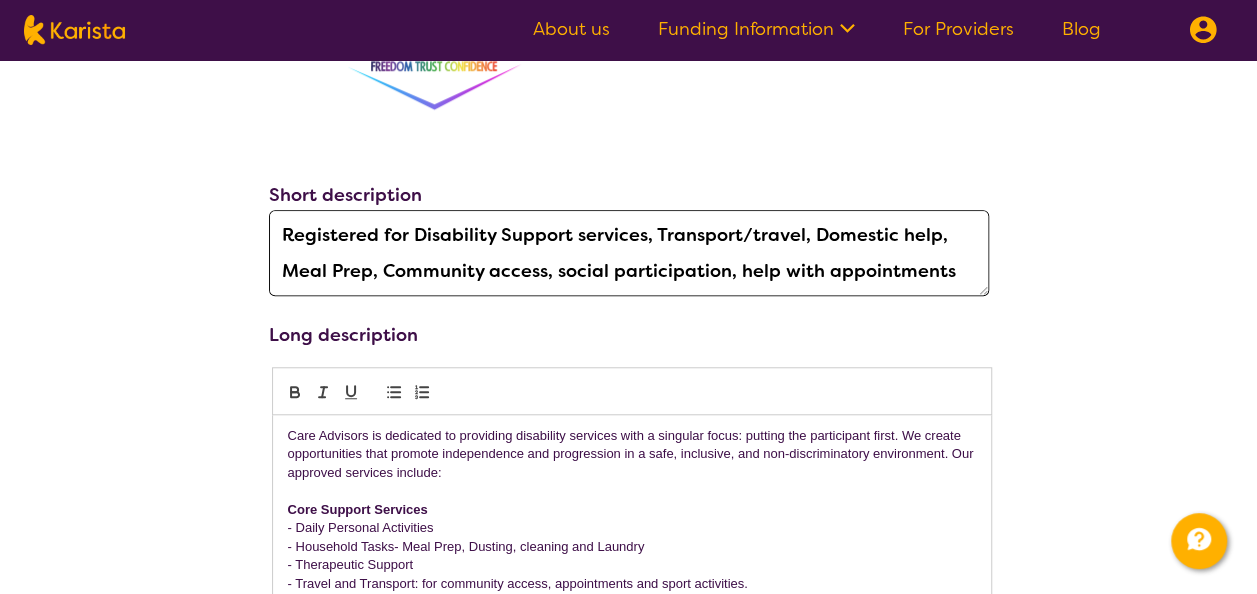 scroll, scrollTop: 676, scrollLeft: 0, axis: vertical 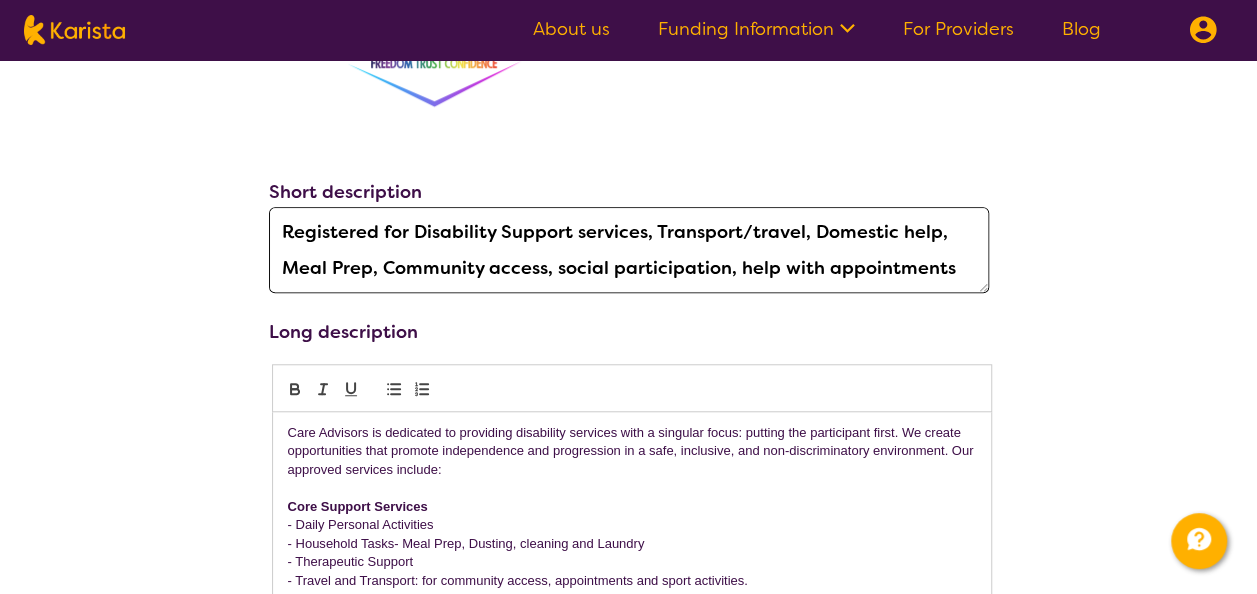 click on "Registered for Disability Support services, Transport/travel, Domestic help, Meal Prep, Community access, social participation, help with appointments and complex care supports." at bounding box center (629, 250) 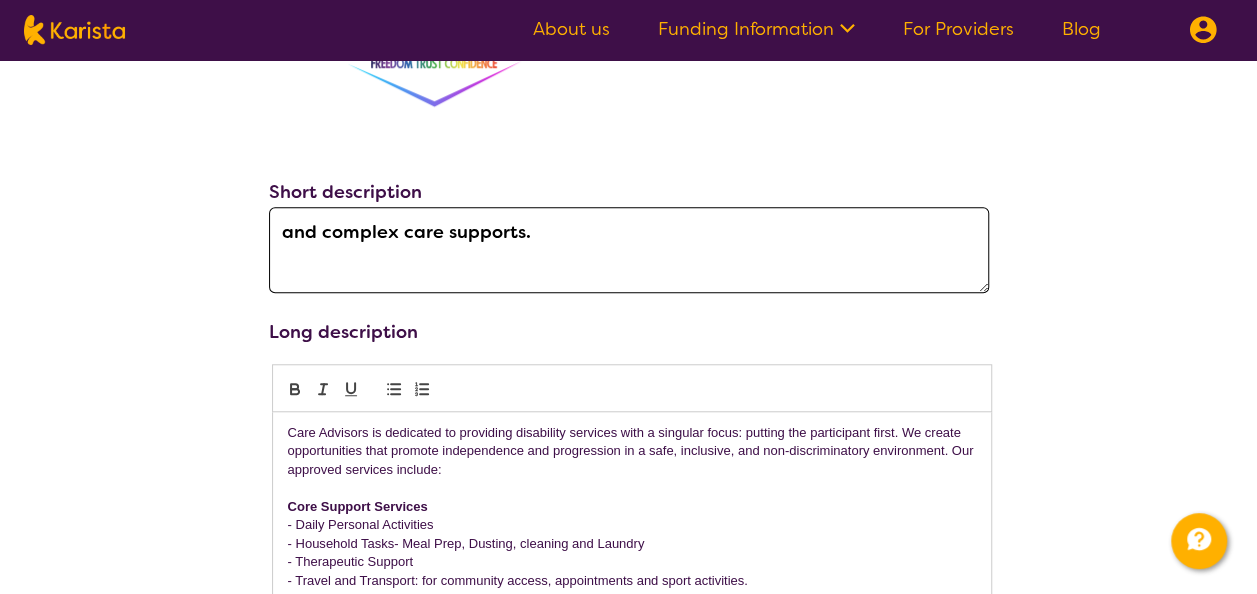 click on "and complex care supports." at bounding box center (629, 250) 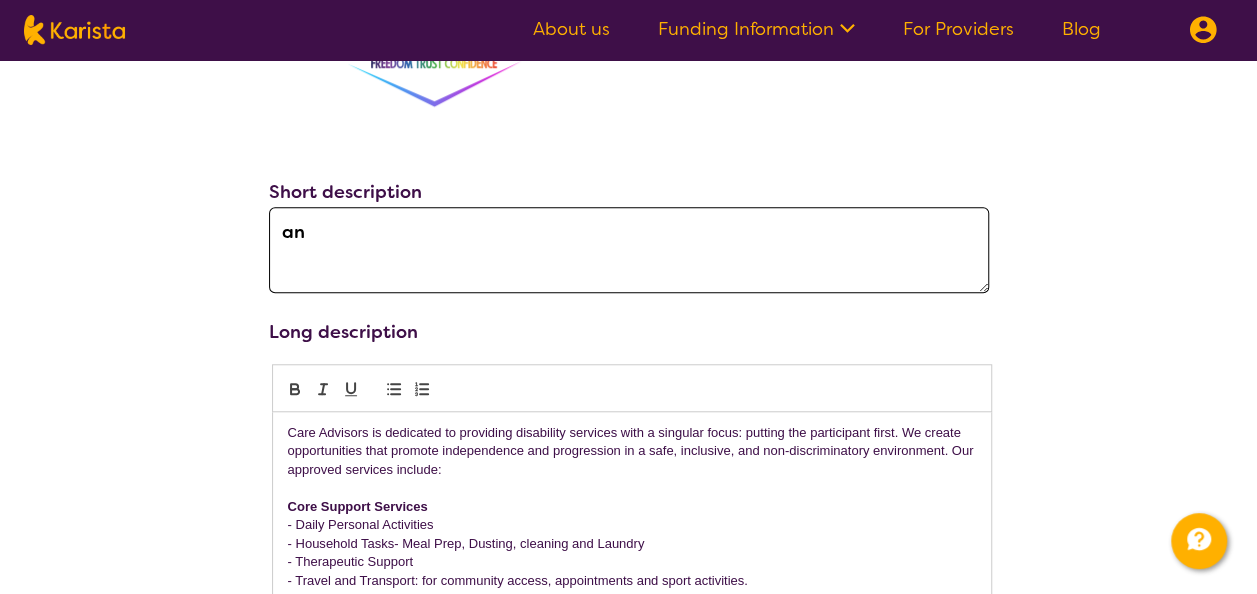 type on "a" 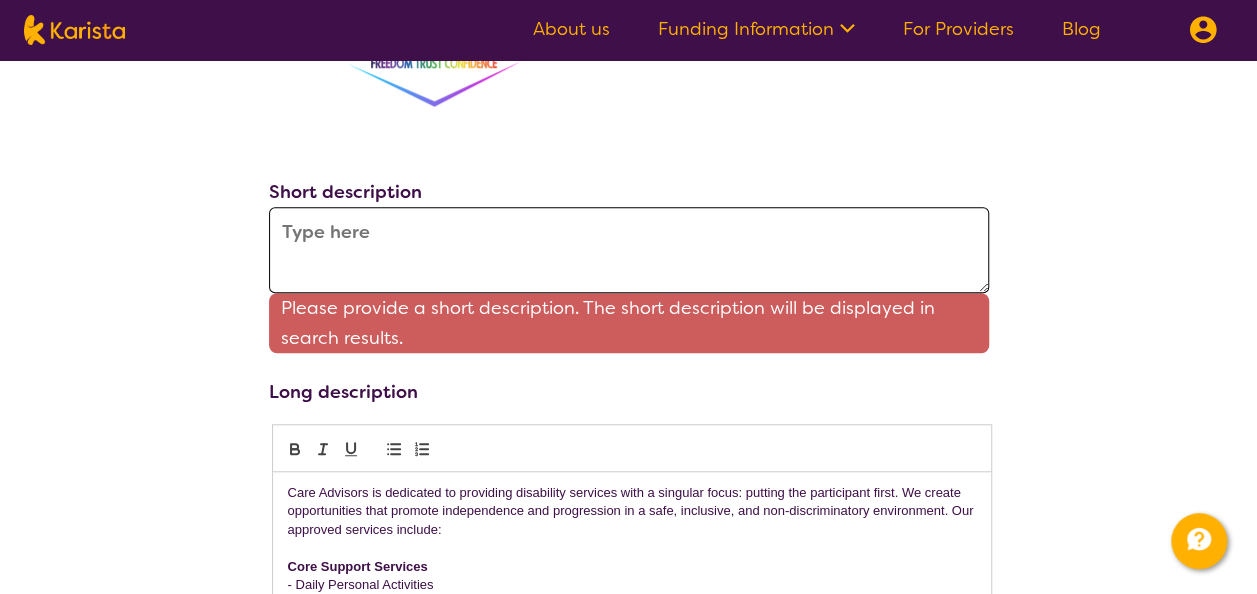 paste on "At Care Advisors, we’re committed to empowering individuals through tailored support that enhances independence, wellbeing, and community connection. Our registered NDIS services include:" 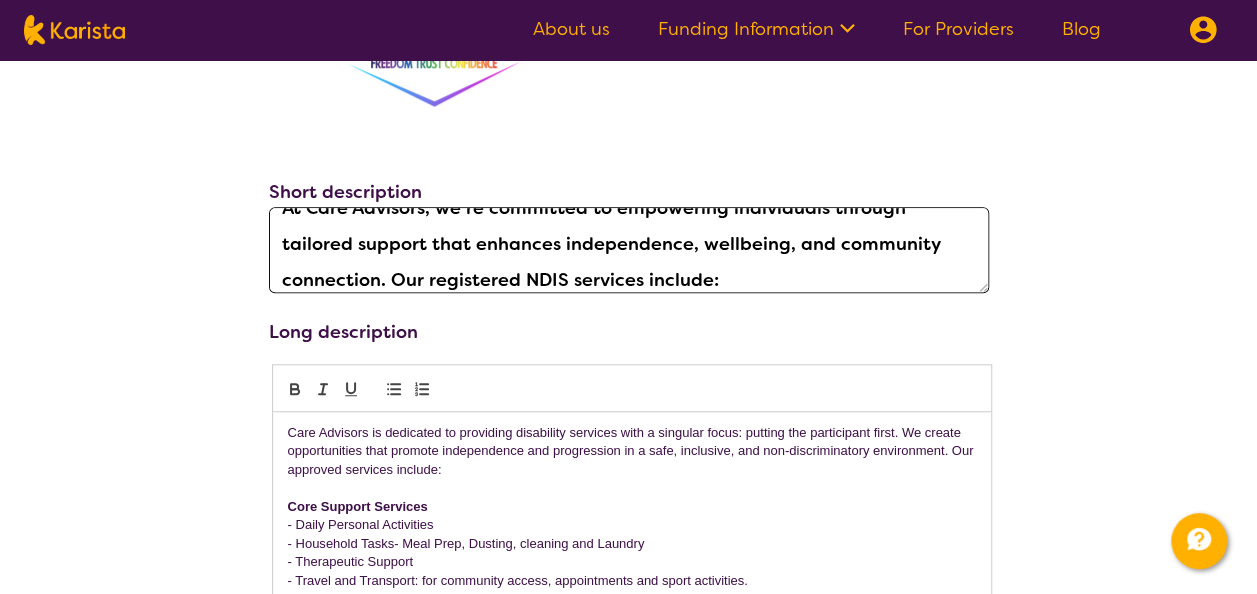 scroll, scrollTop: 0, scrollLeft: 0, axis: both 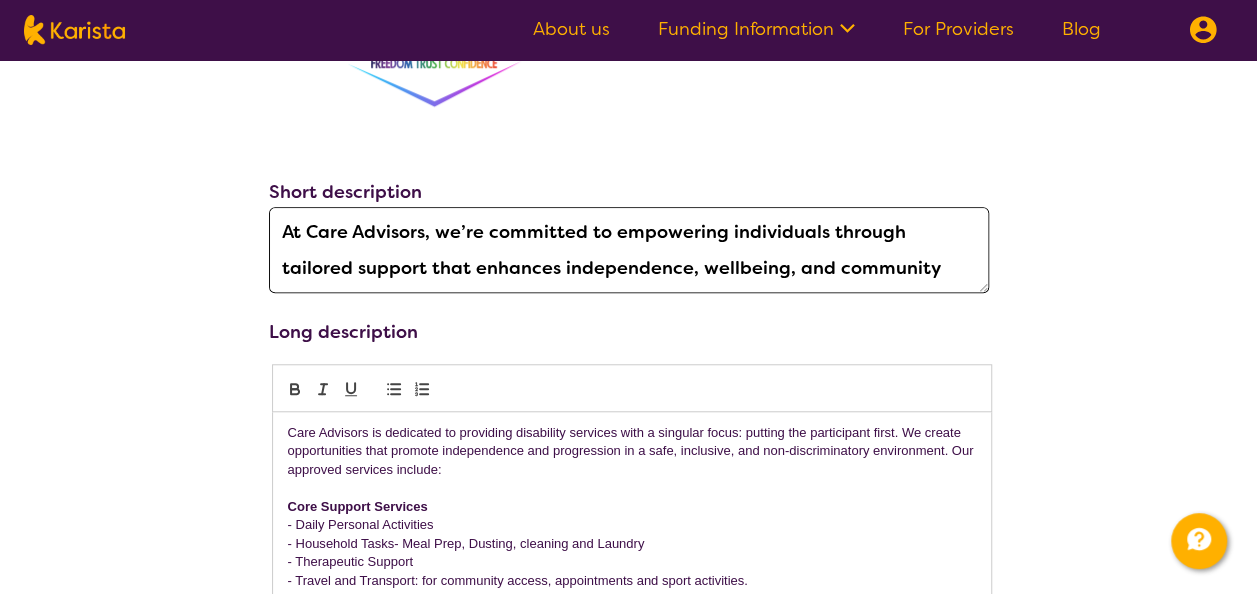 click on "At Care Advisors, we’re committed to empowering individuals through tailored support that enhances independence, wellbeing, and community connection. Our registered NDIS services include:" at bounding box center (629, 250) 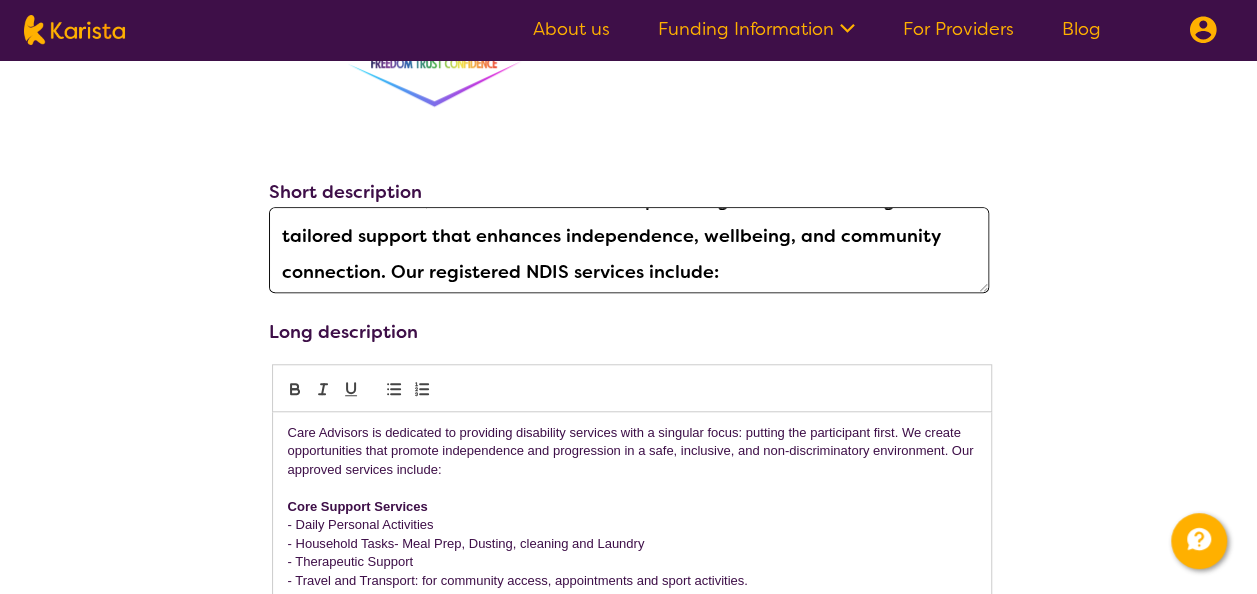 scroll, scrollTop: 0, scrollLeft: 0, axis: both 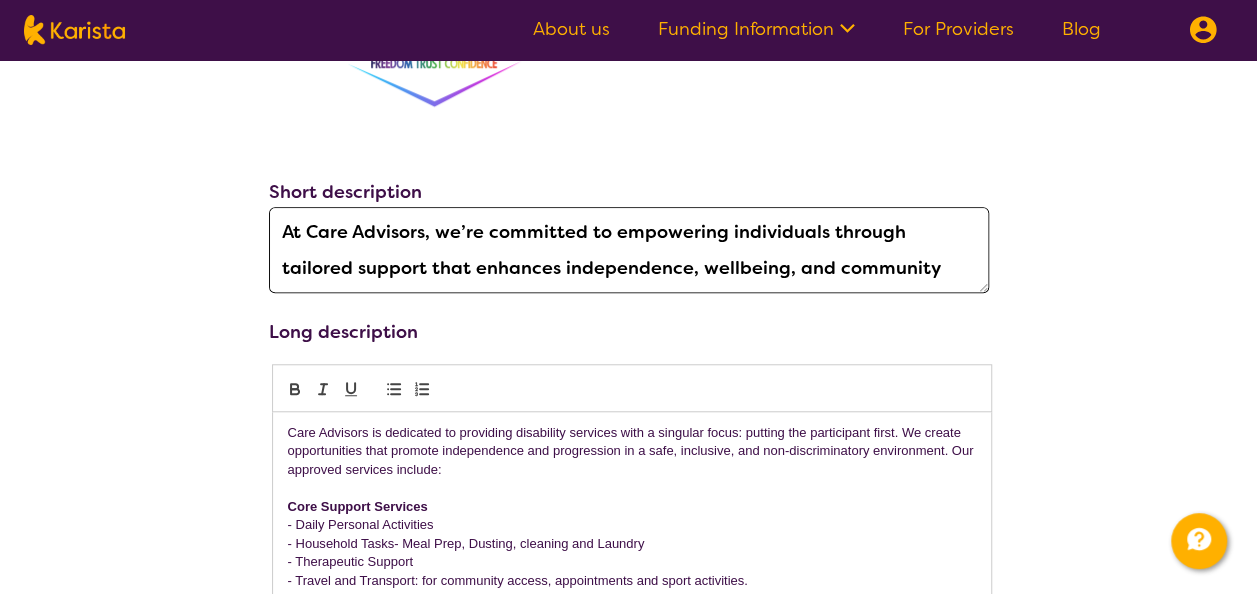 click on "At Care Advisors, we’re committed to empowering individuals through tailored support that enhances independence, wellbeing, and community connection. Our registered NDIS services include:" at bounding box center (629, 250) 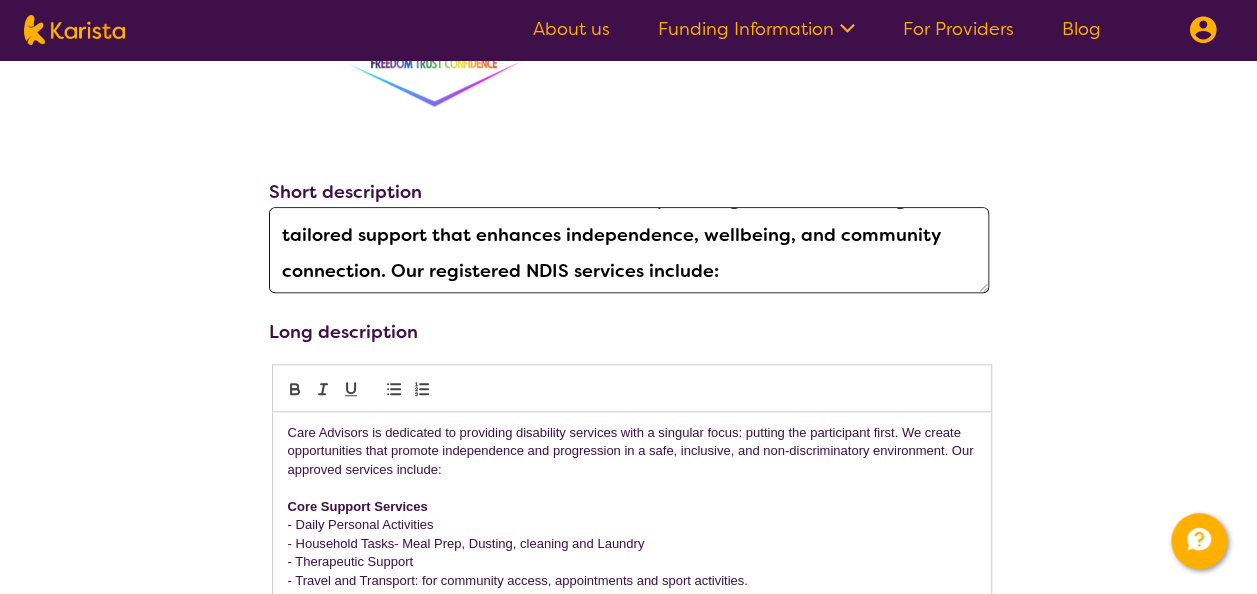 scroll, scrollTop: 36, scrollLeft: 0, axis: vertical 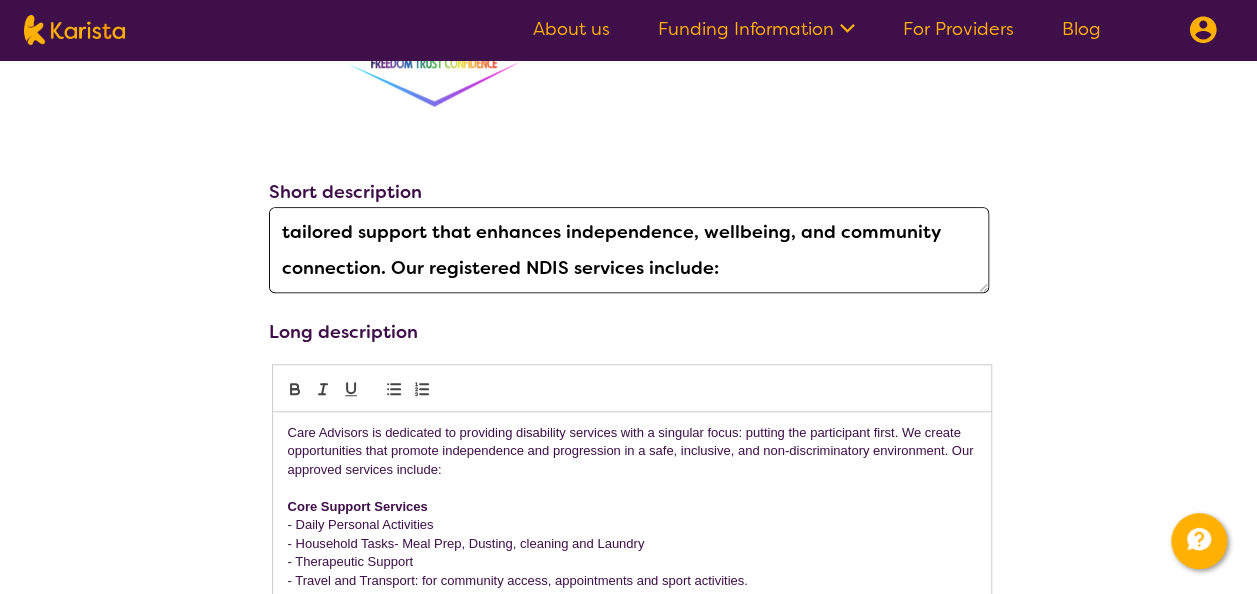 click on "At Care Advisors, we are committed to empowering individuals through tailored support that enhances independence, wellbeing, and community connection. Our registered NDIS services include:" at bounding box center (629, 250) 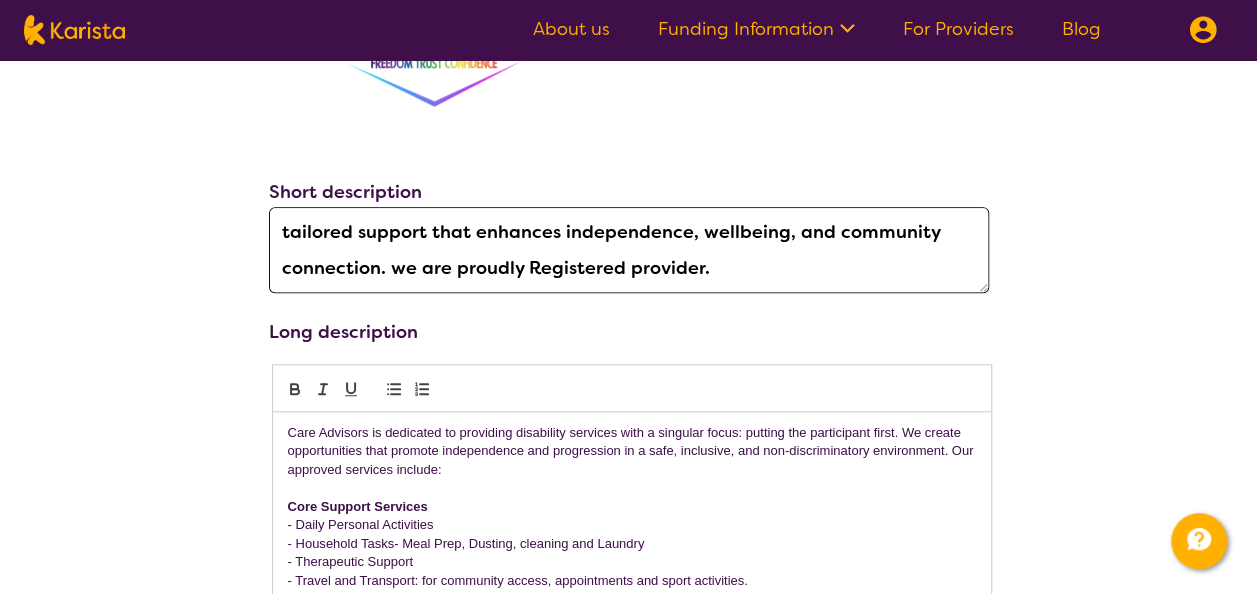 scroll, scrollTop: 0, scrollLeft: 0, axis: both 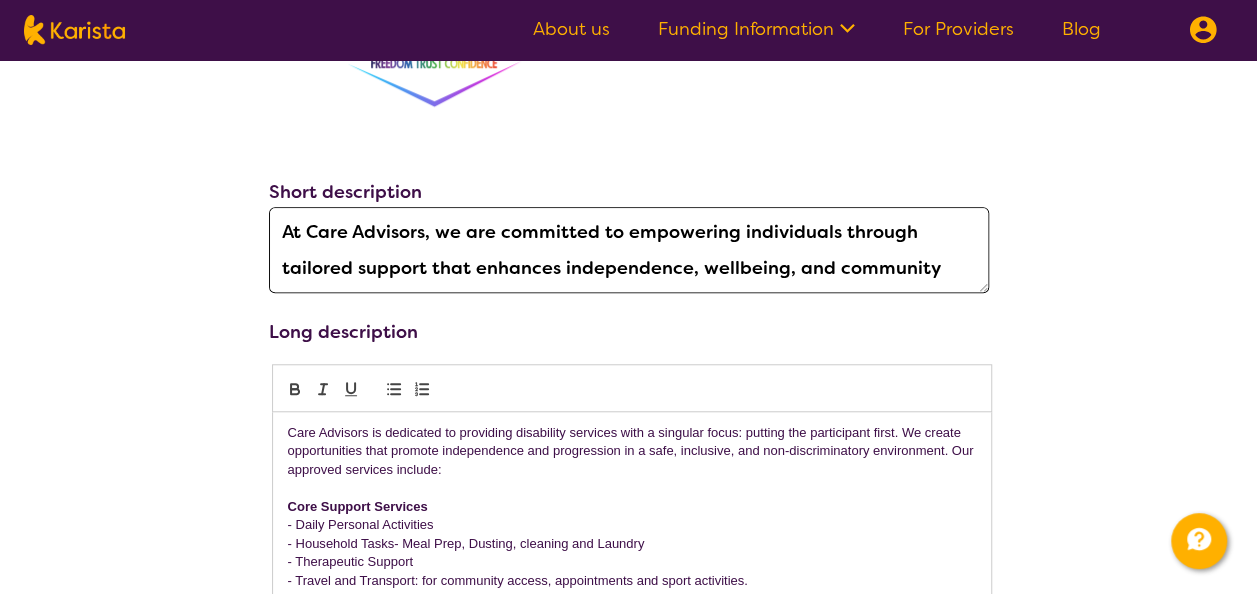 click on "At Care Advisors, we are committed to empowering individuals through tailored support that enhances independence, wellbeing, and community connection. we are proudly Registered provider." at bounding box center (629, 250) 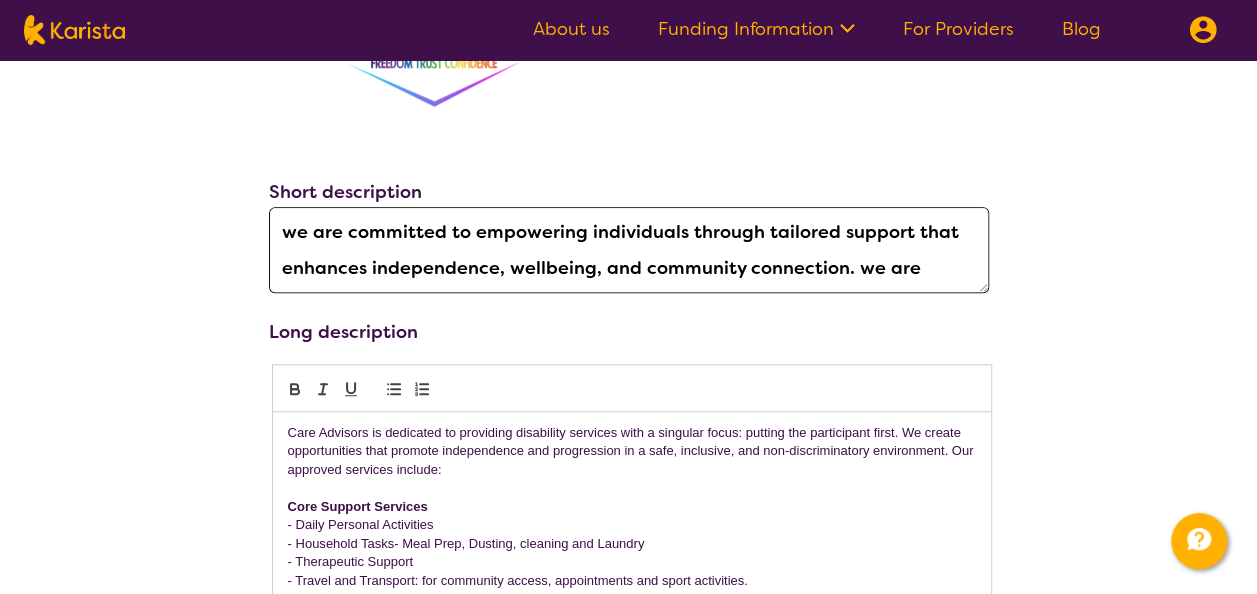 click on "we are committed to empowering individuals through tailored support that enhances independence, wellbeing, and community connection. we are proudly Registered provider." at bounding box center (629, 250) 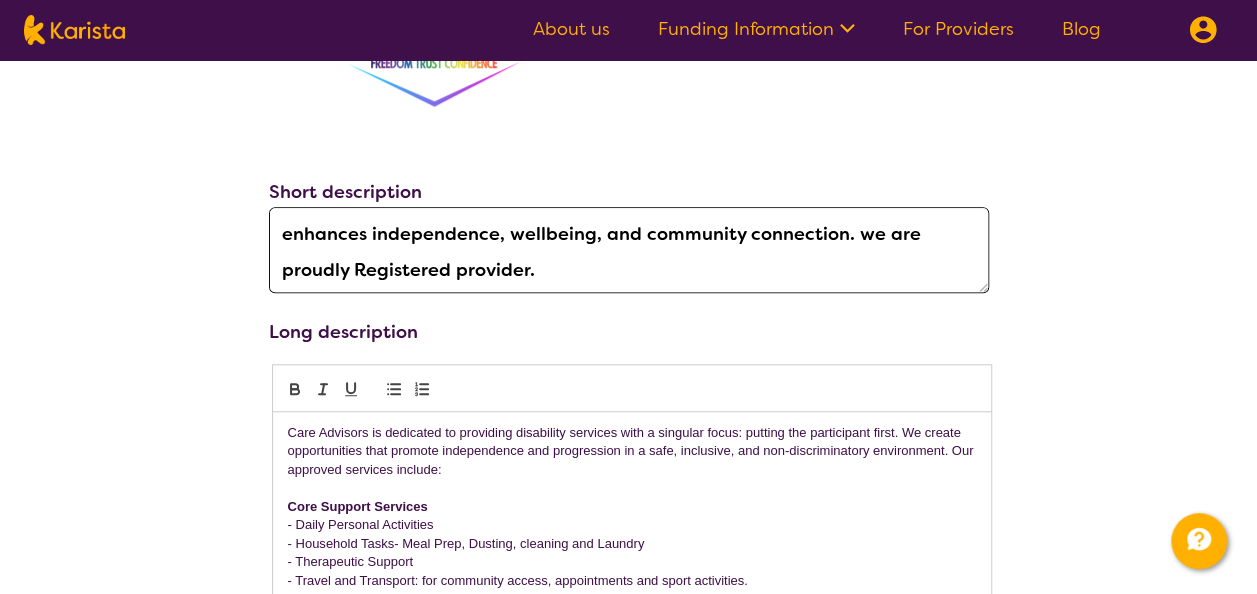 scroll, scrollTop: 36, scrollLeft: 0, axis: vertical 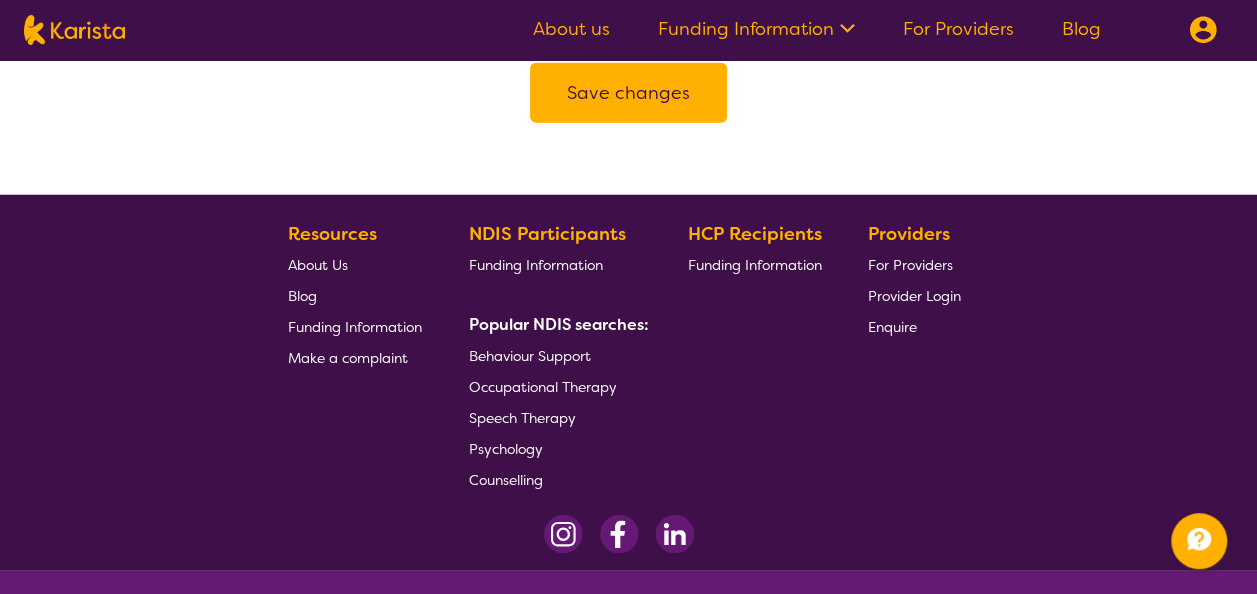 type on "We are committed to empowering individuals through tailored support that enhances independence, wellbeing, and community connection. we are proudly Registered provider." 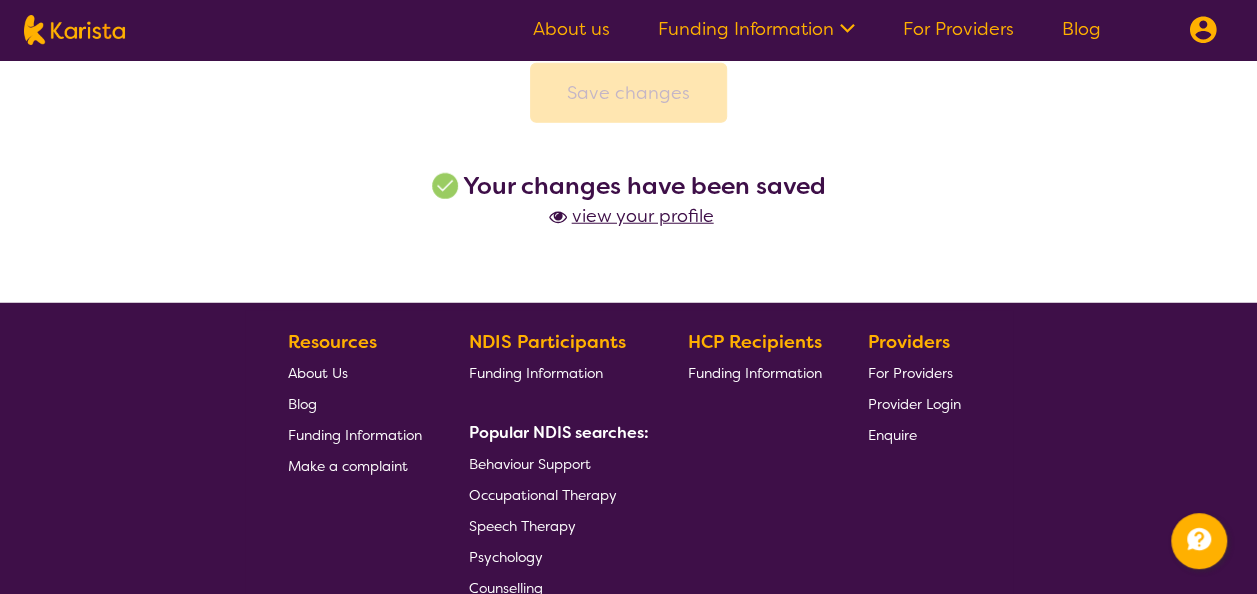 click on "view your profile" at bounding box center (629, 216) 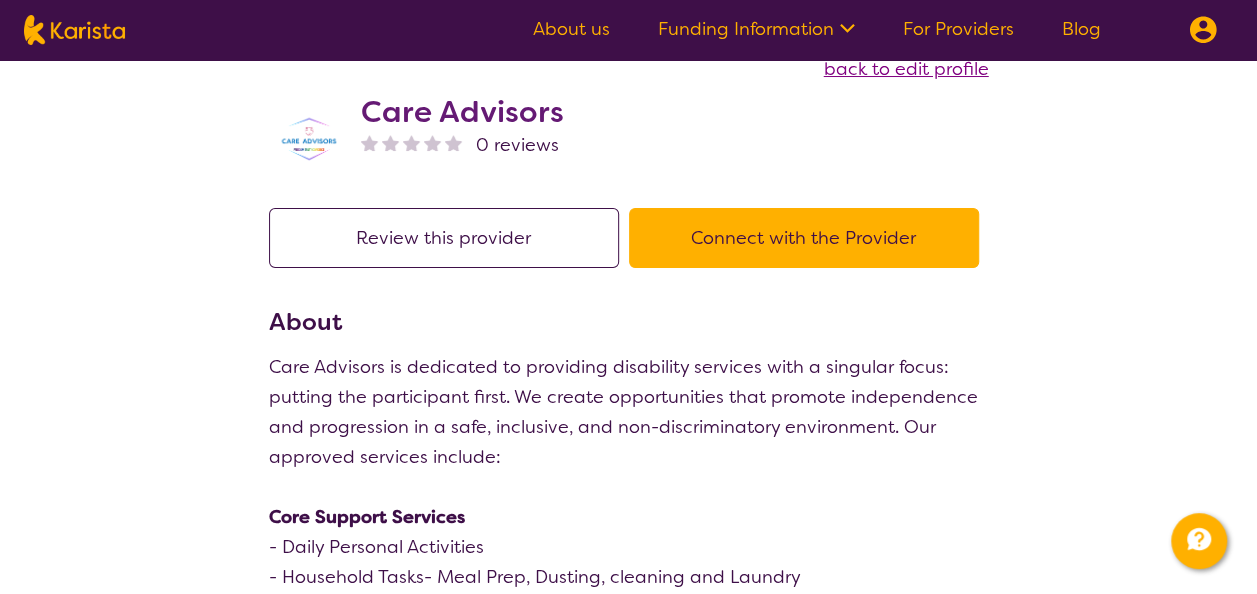 scroll, scrollTop: 0, scrollLeft: 0, axis: both 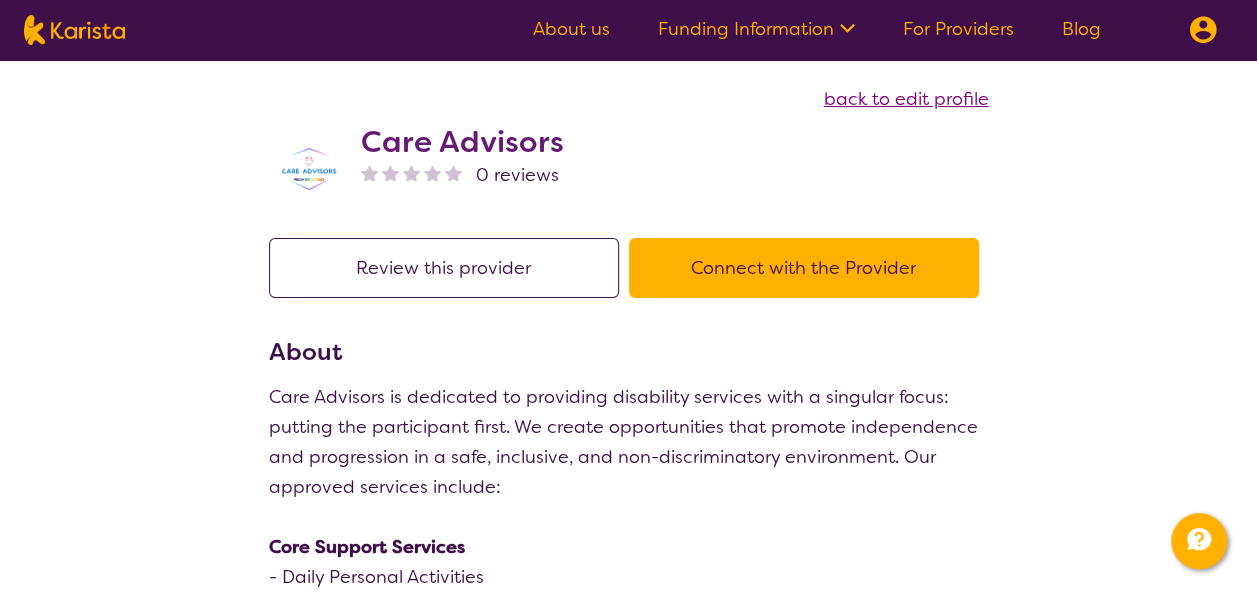 click on "About us" at bounding box center [571, 29] 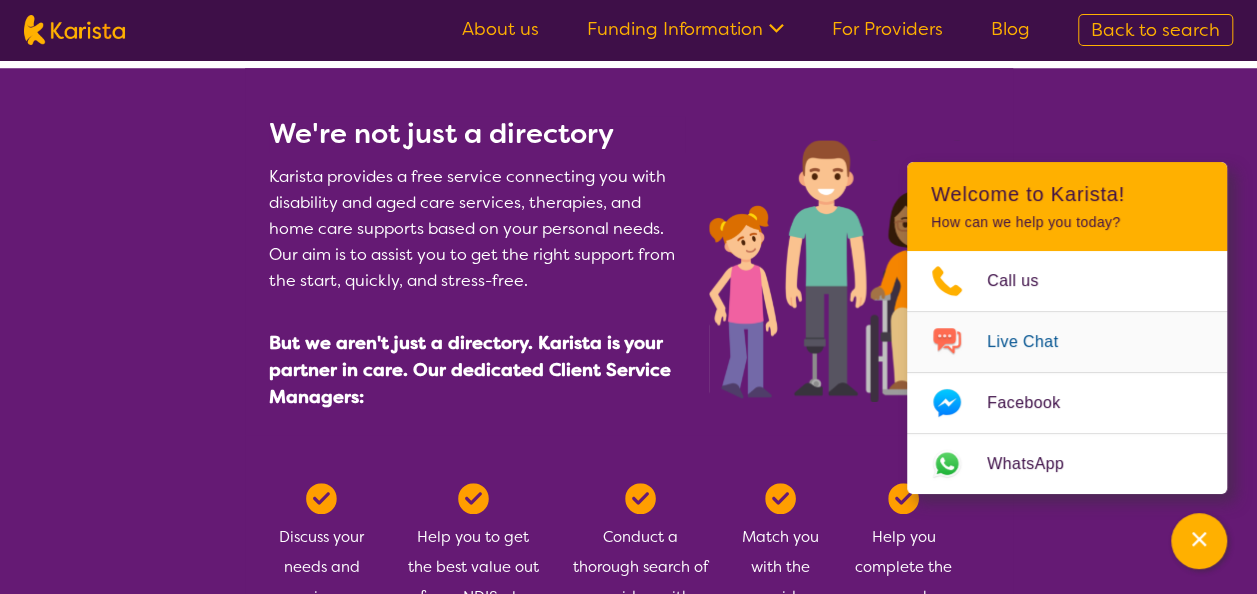 scroll, scrollTop: 849, scrollLeft: 0, axis: vertical 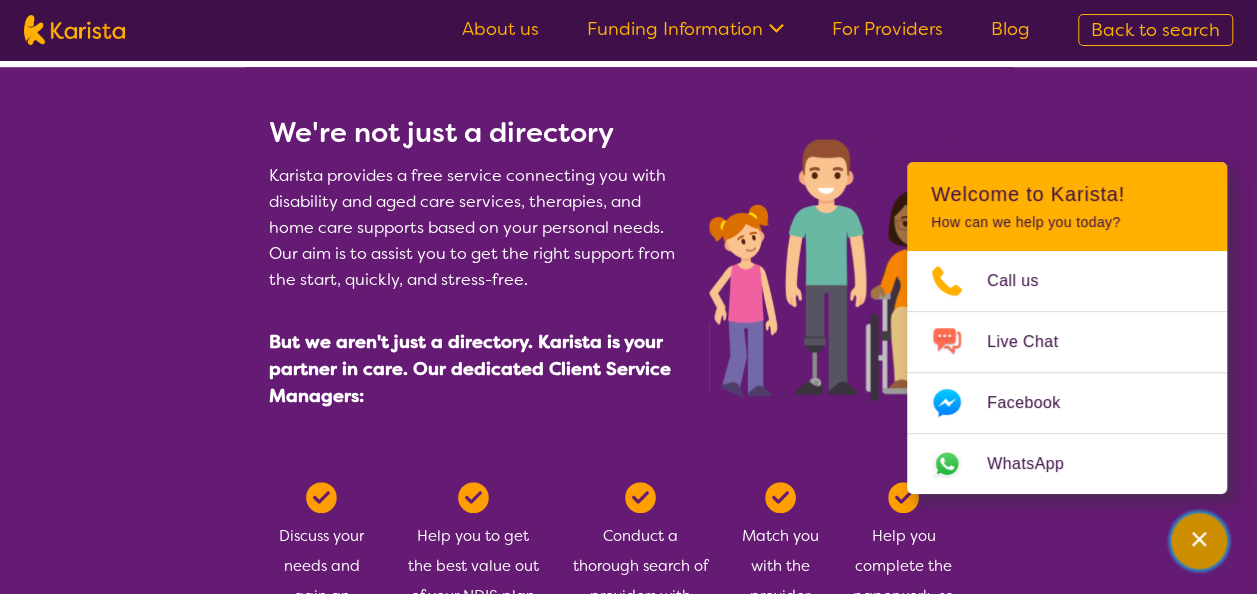 click 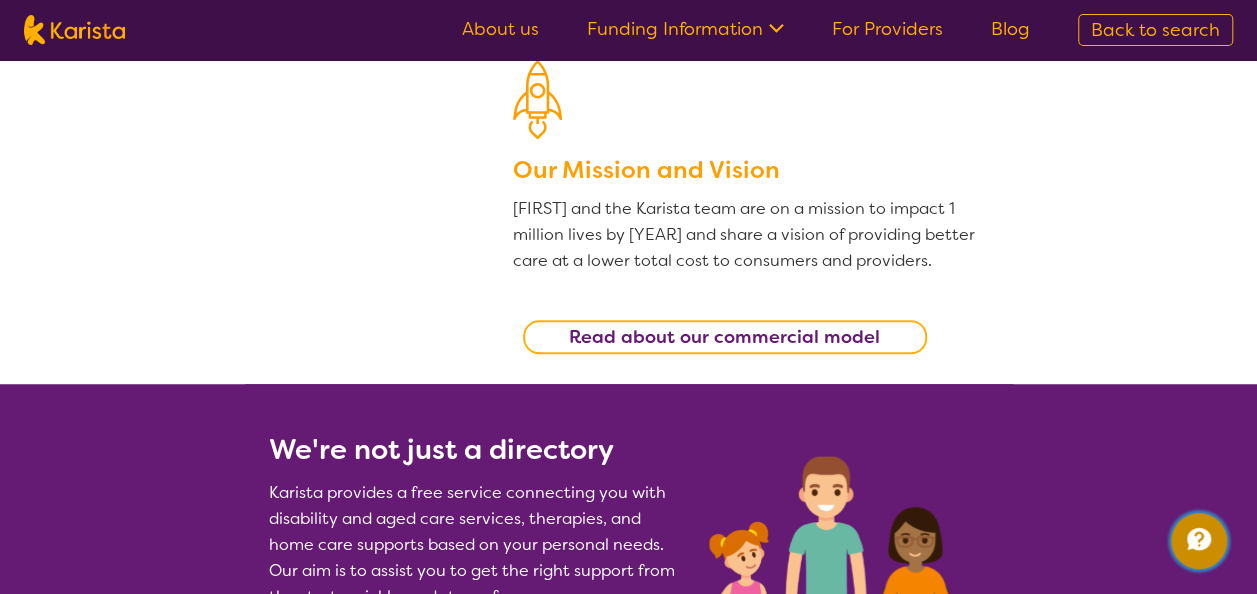 scroll, scrollTop: 524, scrollLeft: 0, axis: vertical 